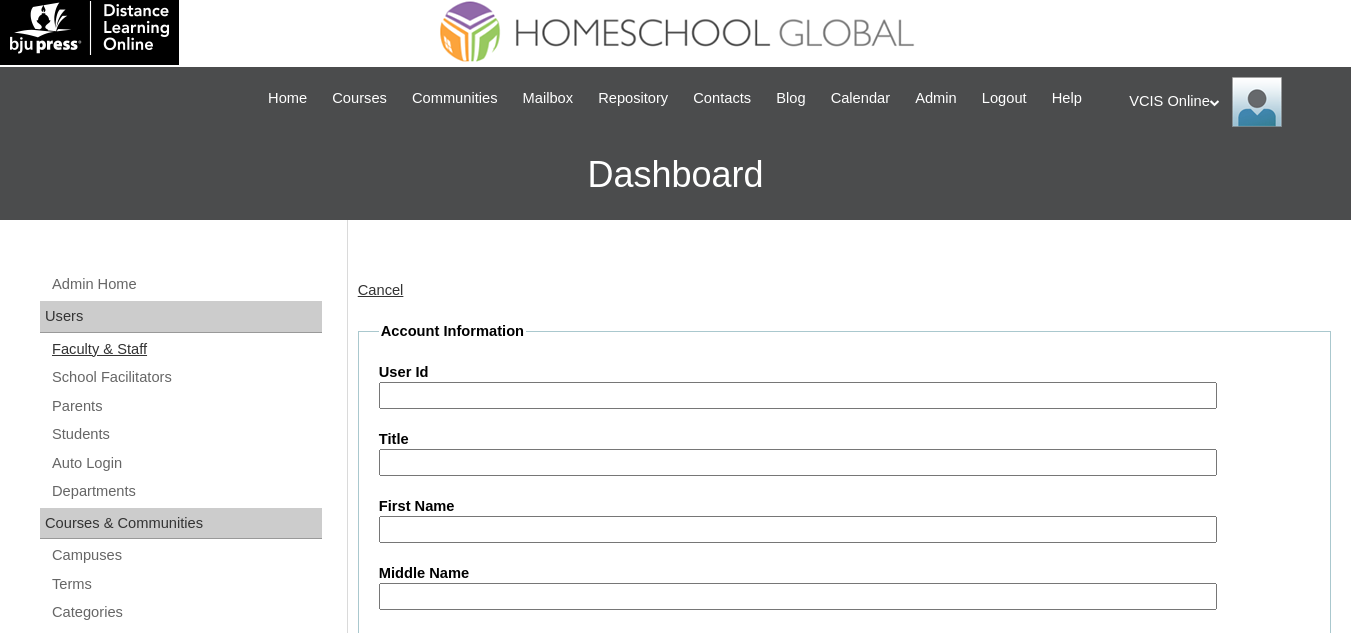 scroll, scrollTop: 0, scrollLeft: 0, axis: both 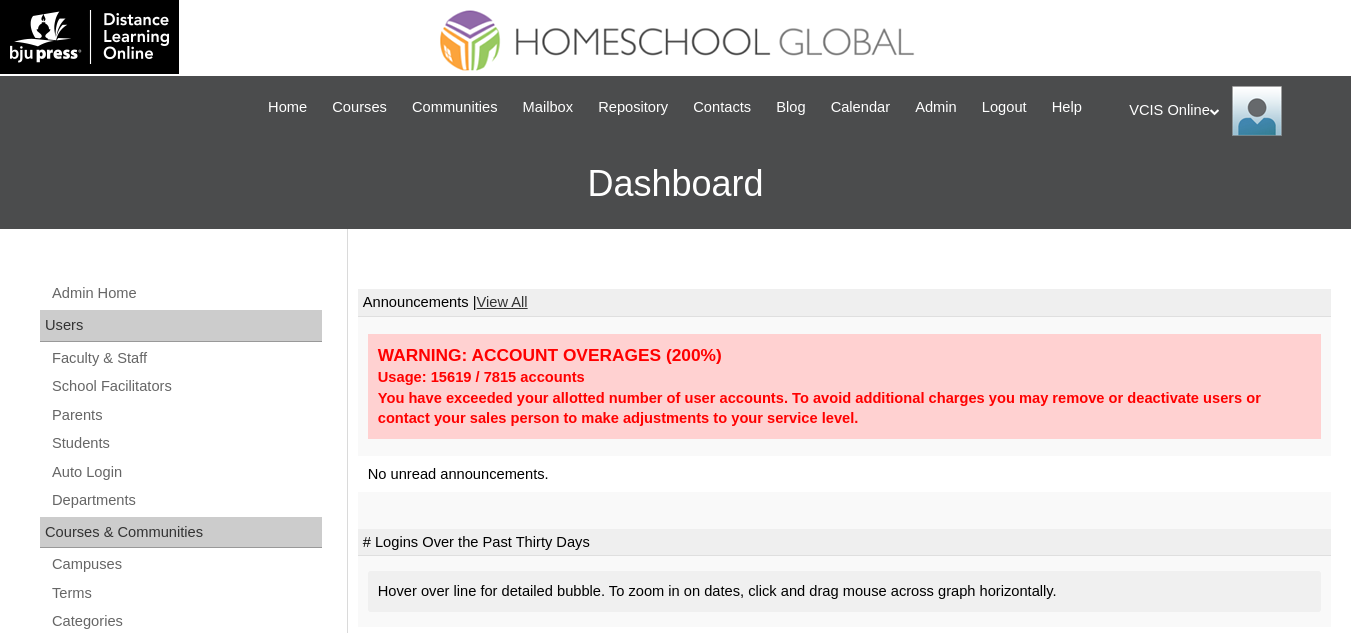 click at bounding box center [1257, 111] 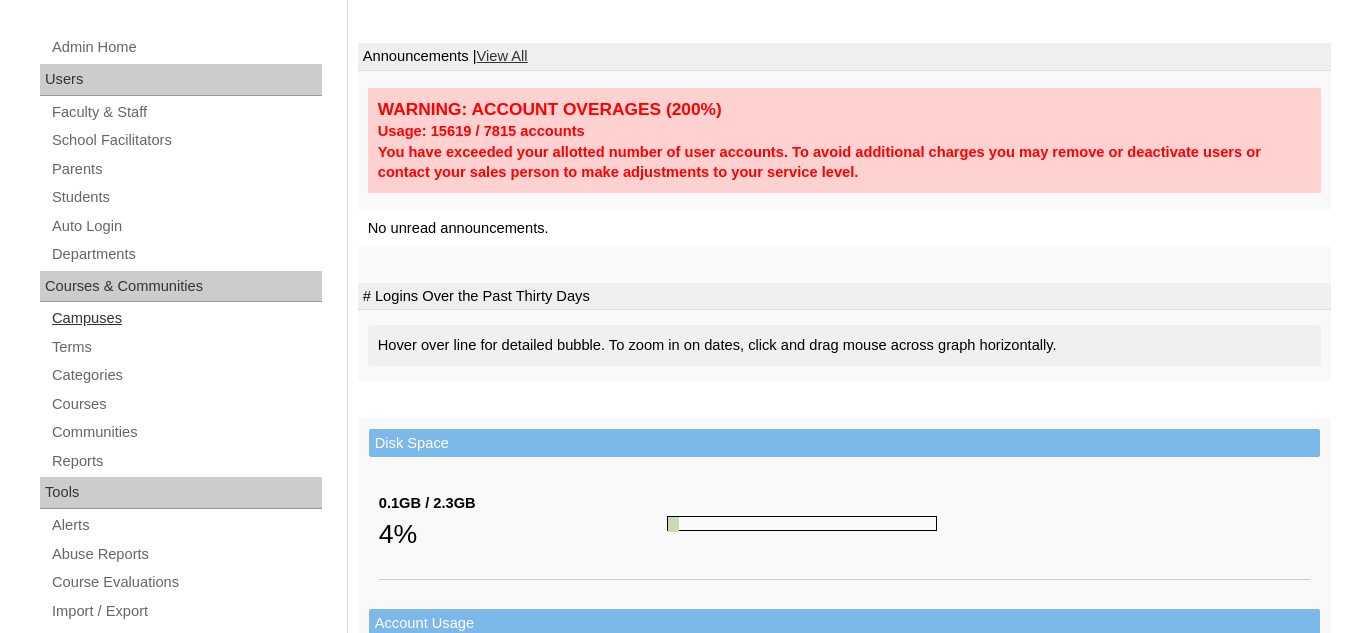 scroll, scrollTop: 196, scrollLeft: 0, axis: vertical 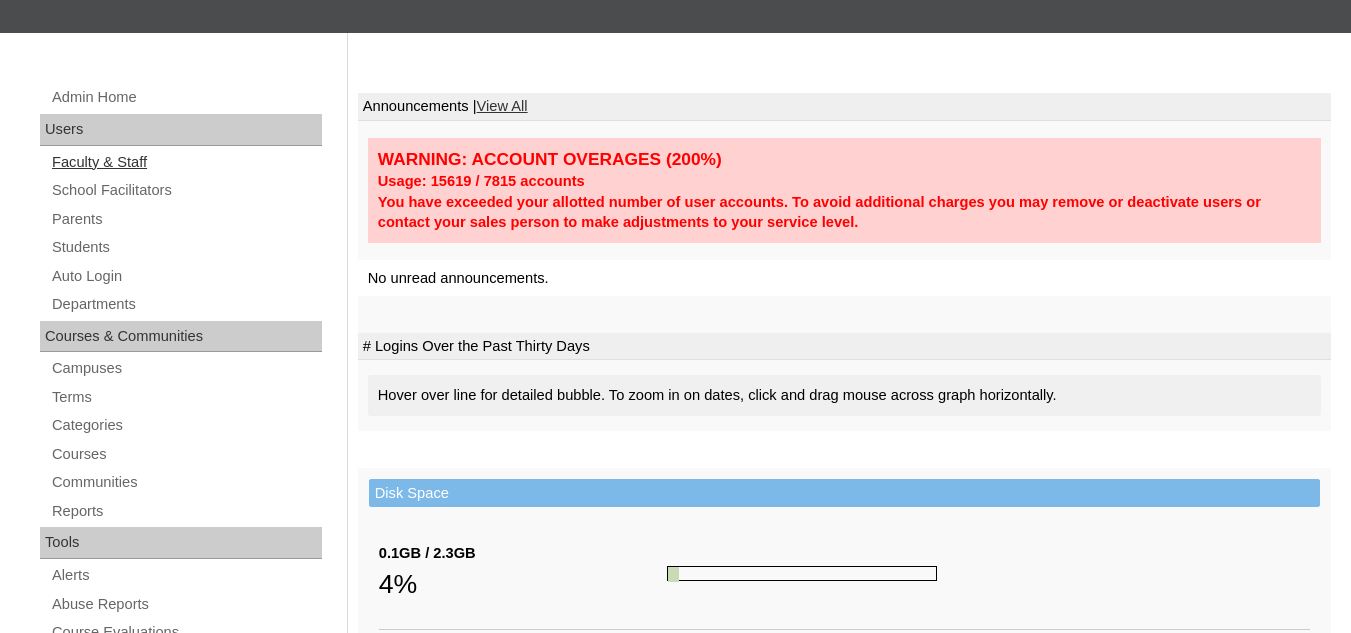 click on "Faculty & Staff" at bounding box center [186, 162] 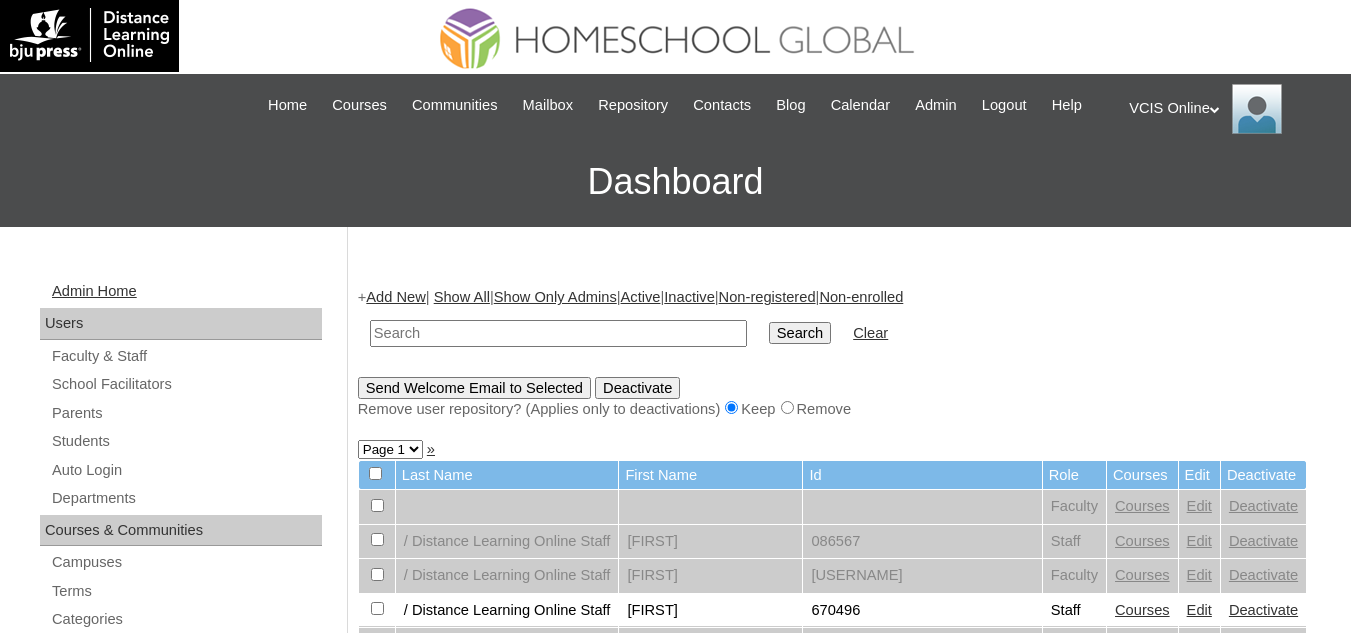 scroll, scrollTop: 0, scrollLeft: 0, axis: both 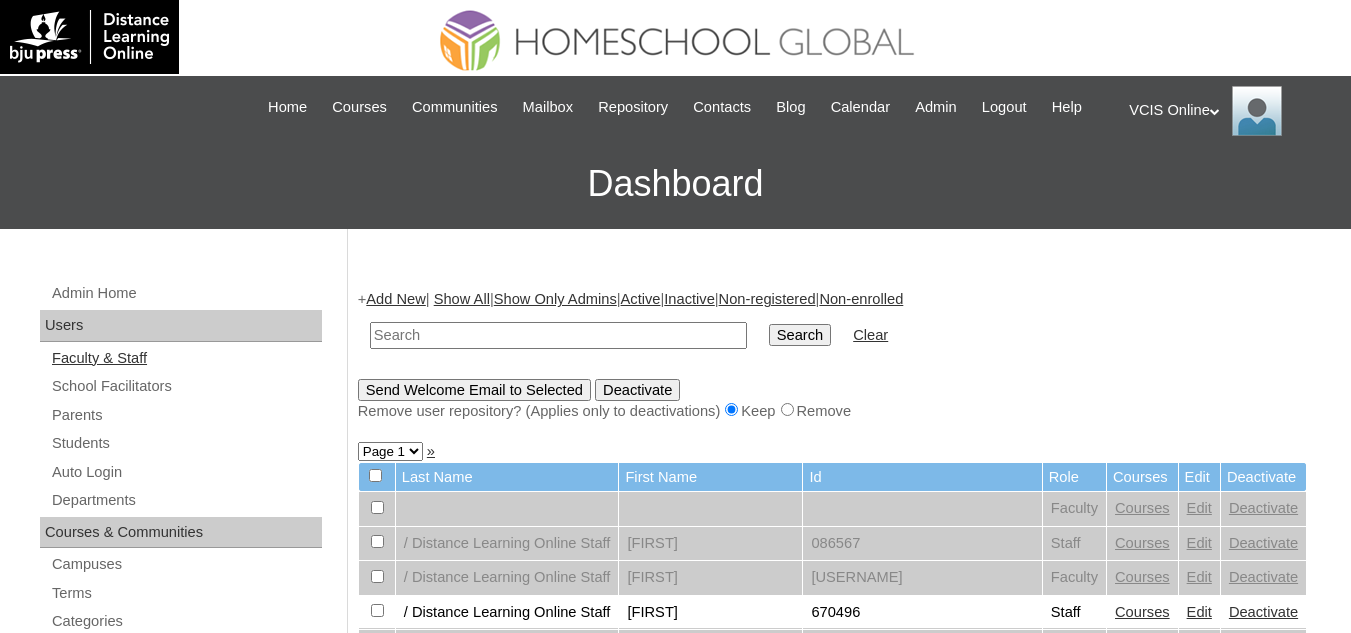 click on "Faculty & Staff" at bounding box center (186, 358) 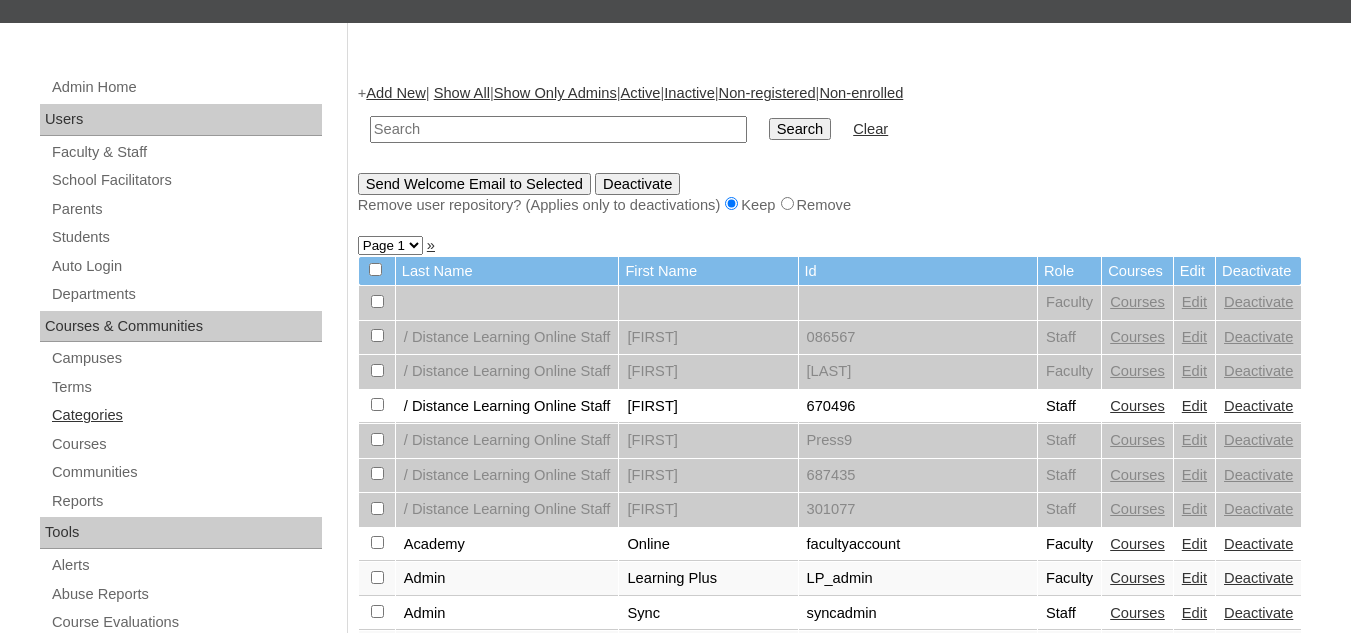 scroll, scrollTop: 300, scrollLeft: 0, axis: vertical 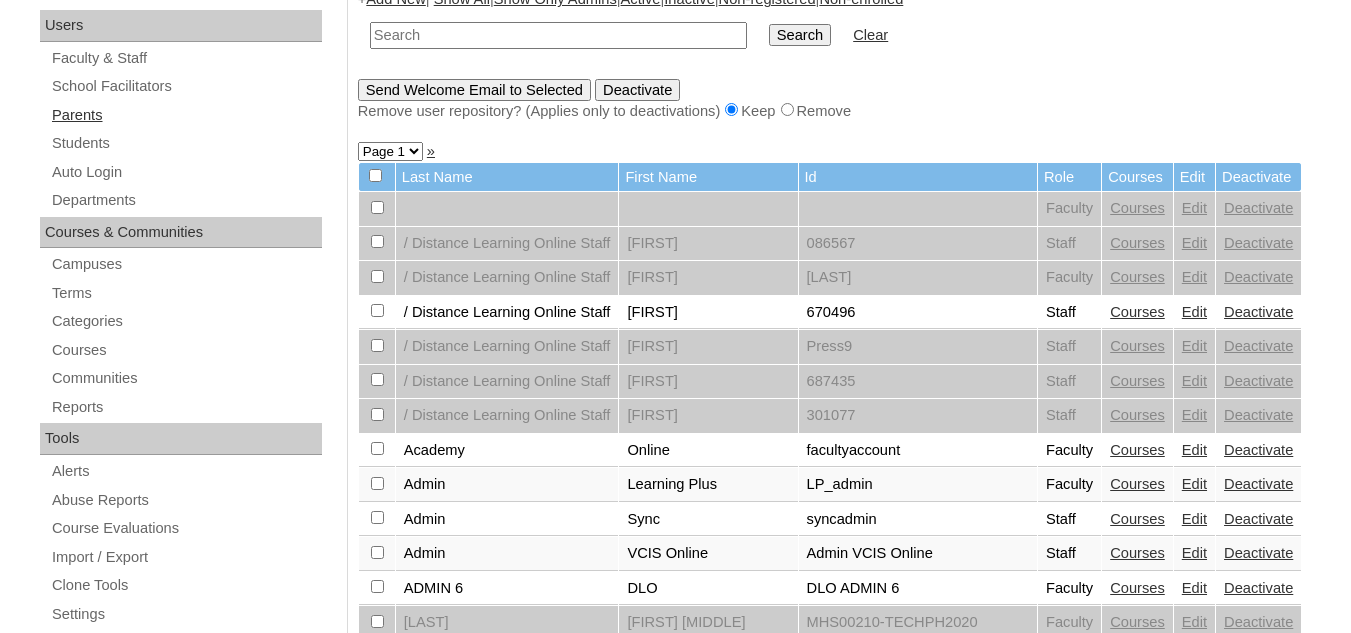 click on "Parents" at bounding box center (186, 115) 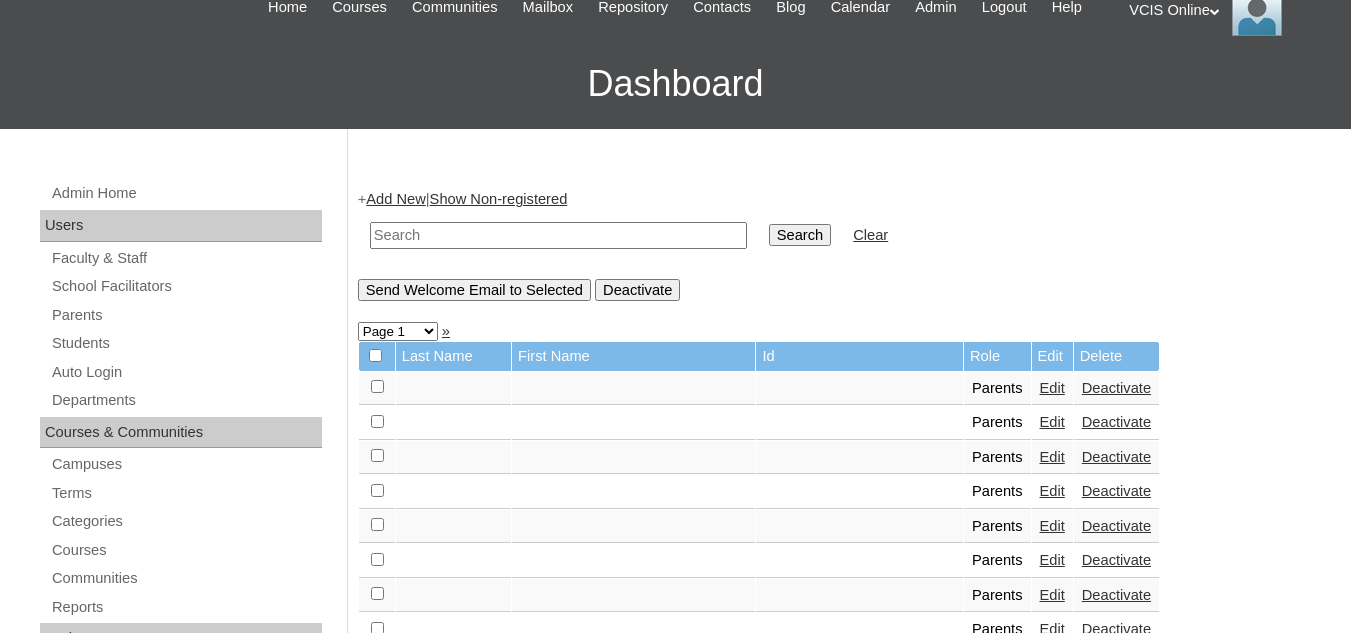 scroll, scrollTop: 0, scrollLeft: 0, axis: both 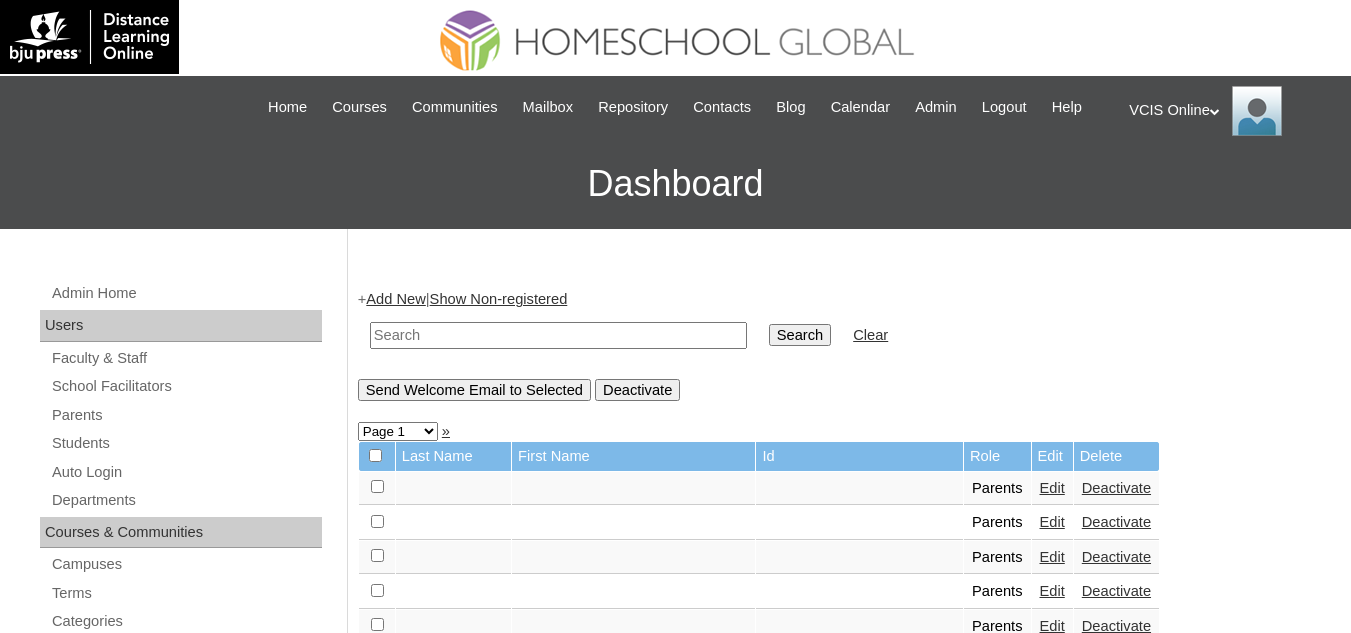 click on "VCIS Online
My Profile
My Settings
Logout" at bounding box center (1230, 106) 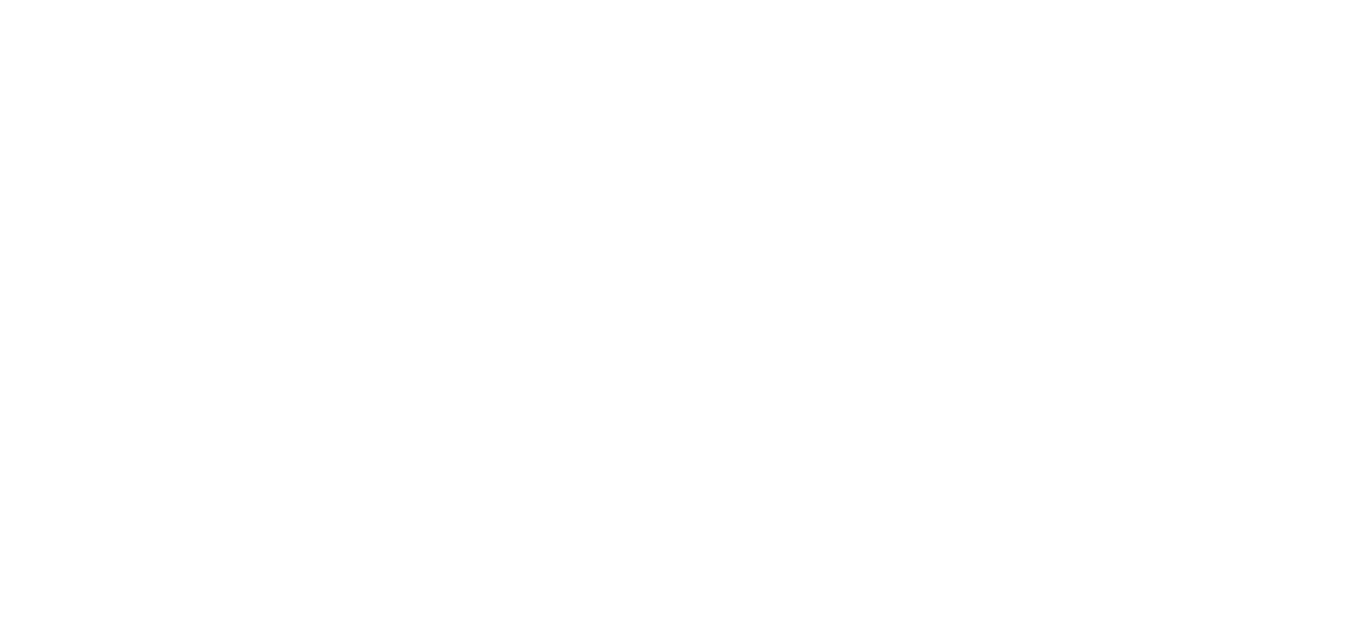 scroll, scrollTop: 0, scrollLeft: 0, axis: both 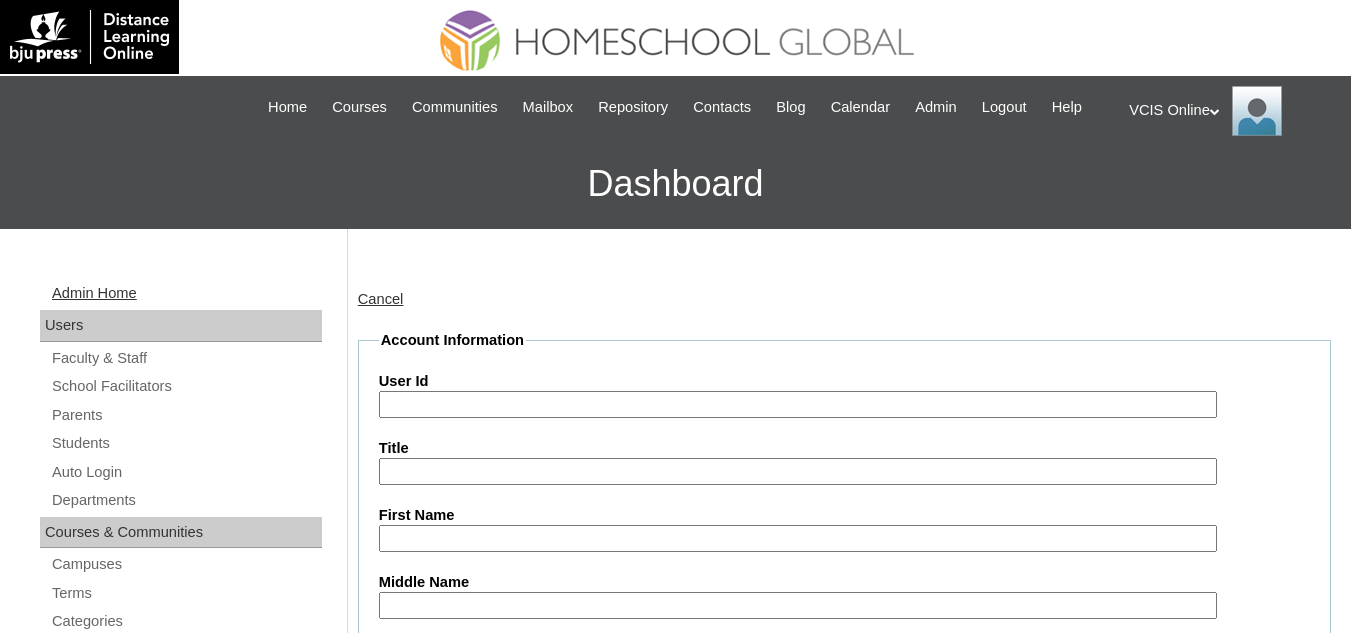 click on "Admin Home" at bounding box center (186, 293) 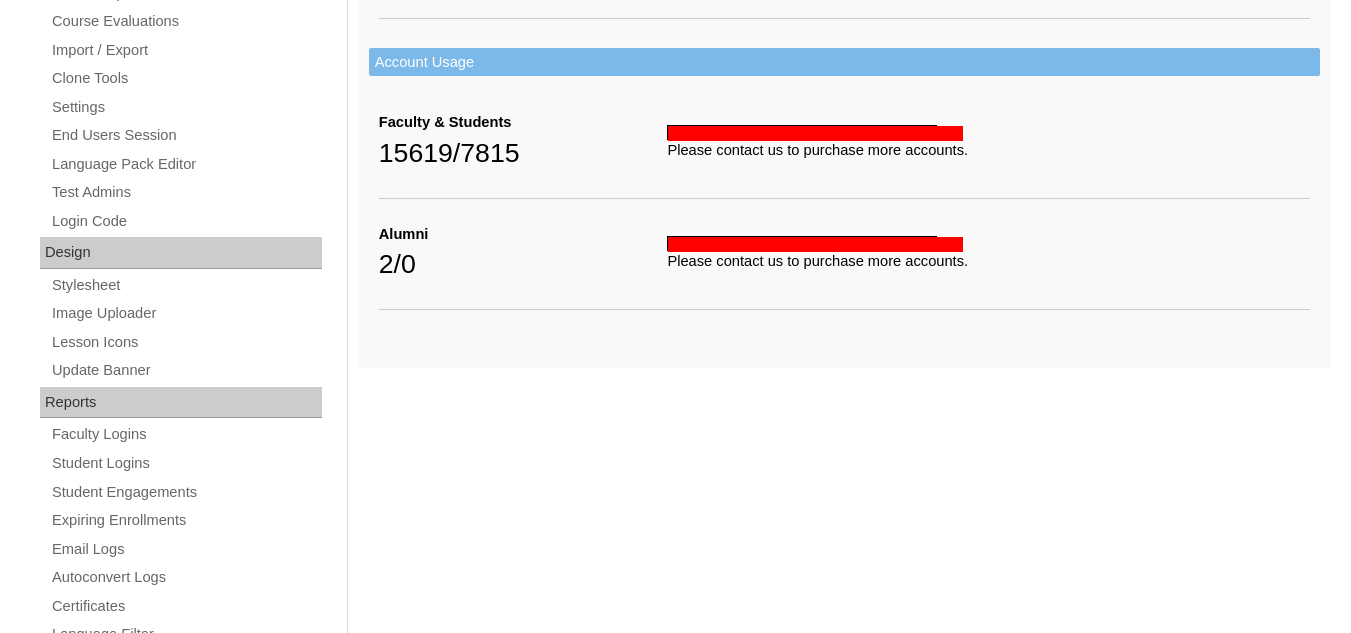 scroll, scrollTop: 996, scrollLeft: 0, axis: vertical 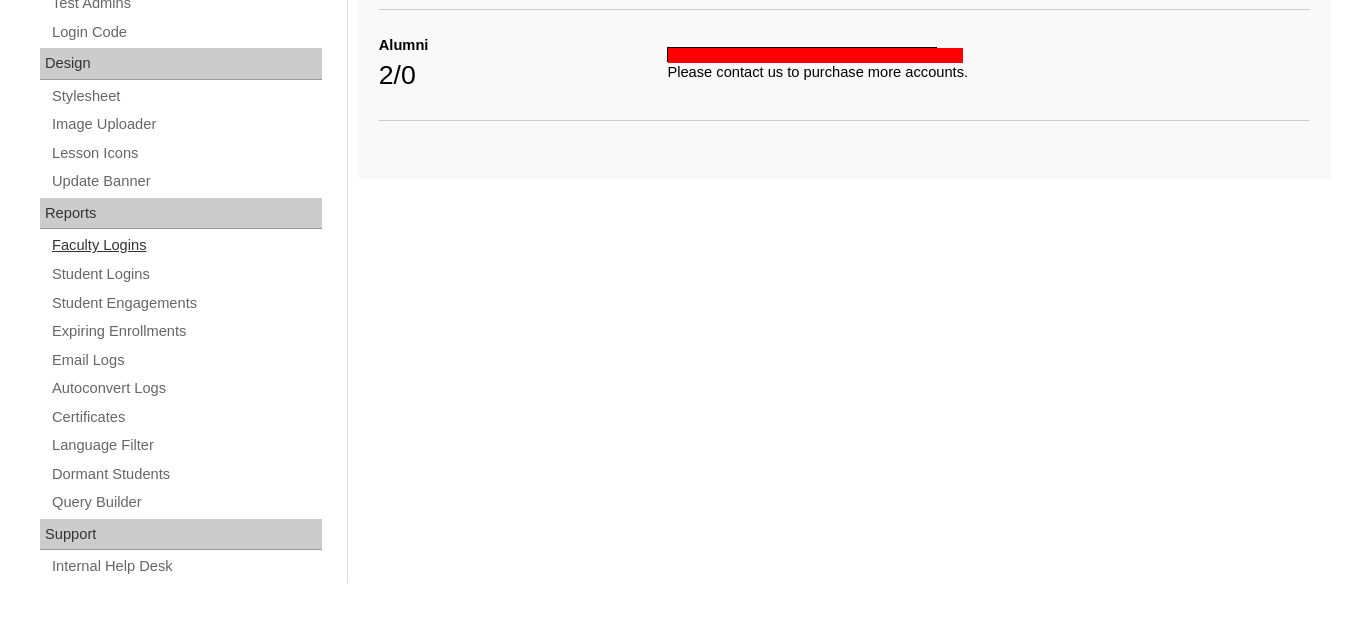 click on "Faculty Logins" at bounding box center [186, 245] 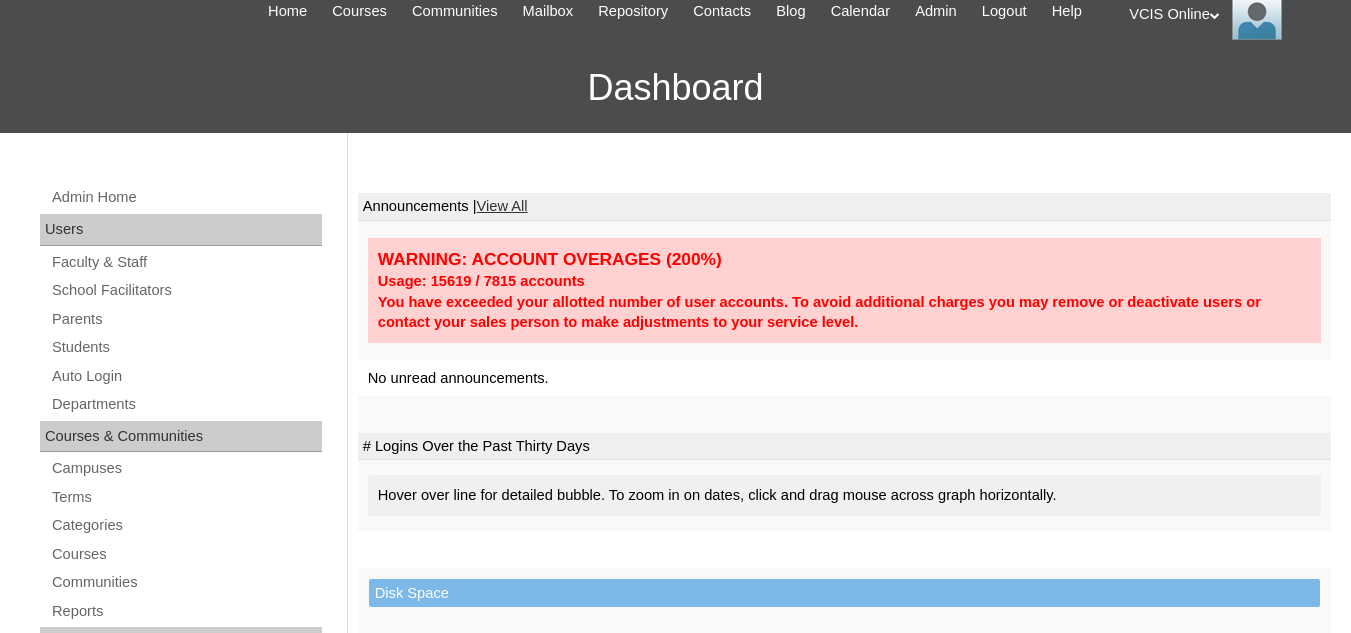 scroll, scrollTop: 0, scrollLeft: 0, axis: both 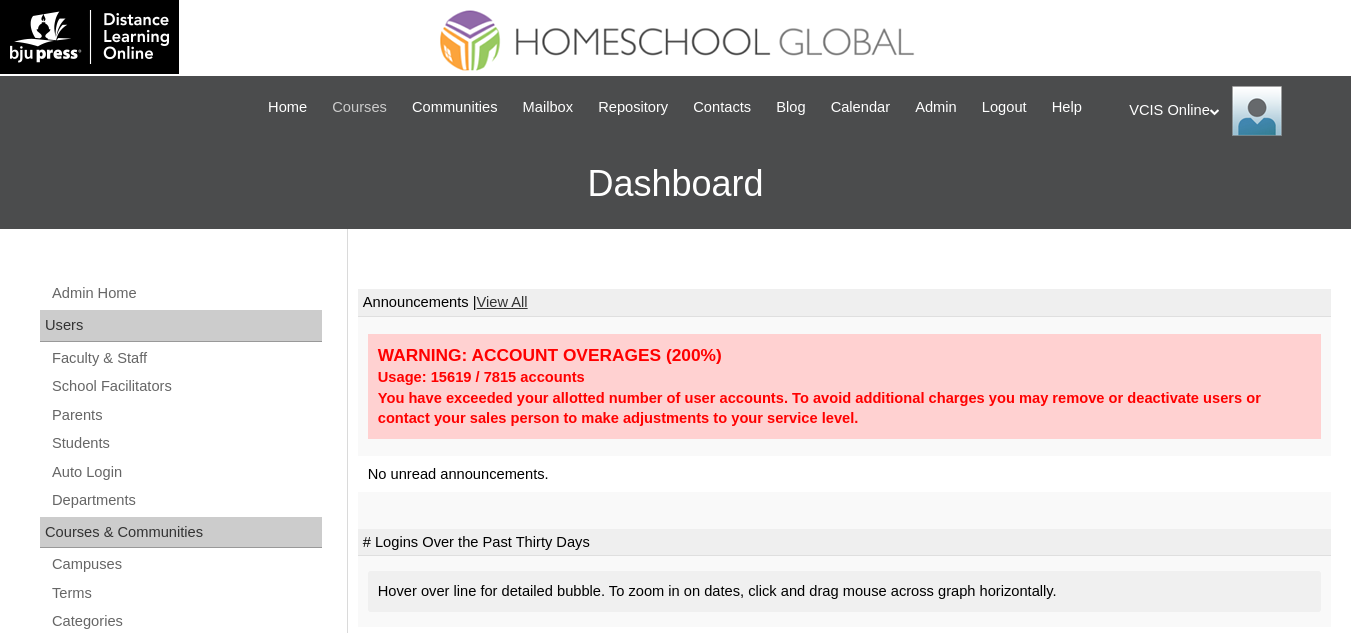 click on "Courses" at bounding box center (359, 107) 